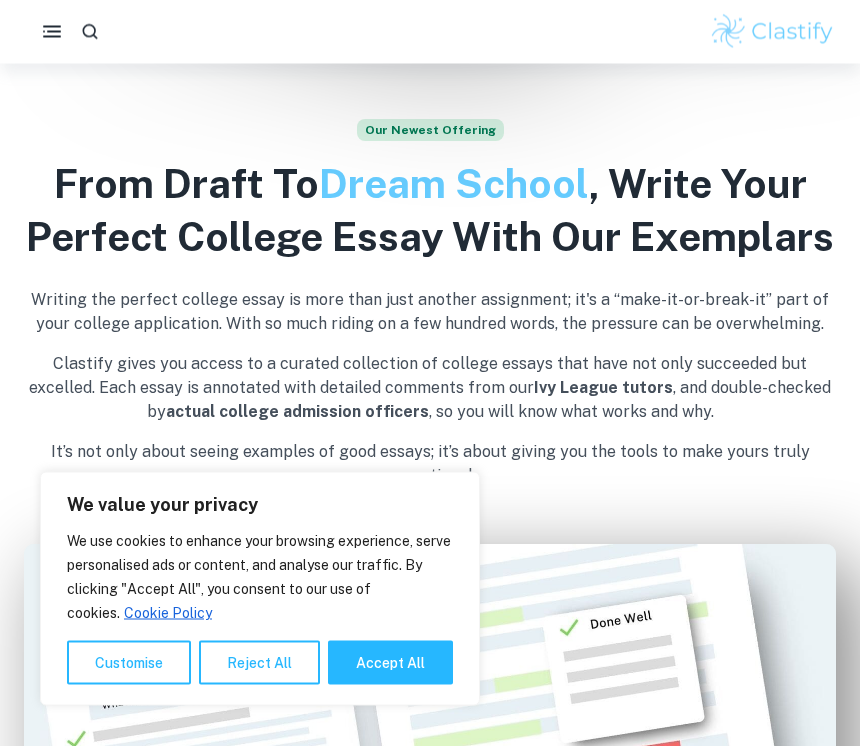 scroll, scrollTop: 631, scrollLeft: 0, axis: vertical 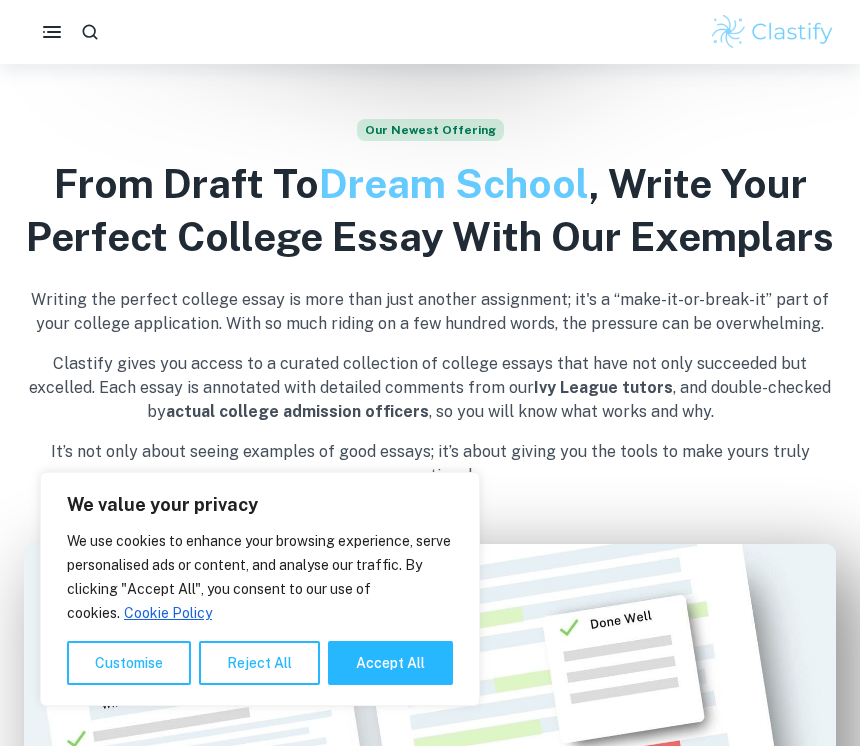 click on "Reject All" at bounding box center [259, 663] 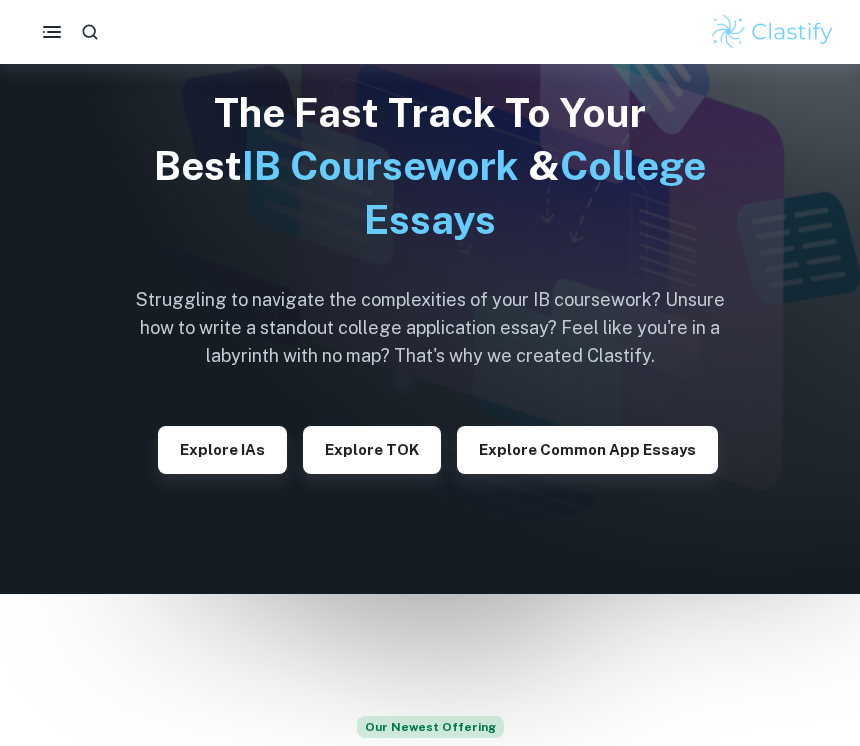 scroll, scrollTop: 0, scrollLeft: 0, axis: both 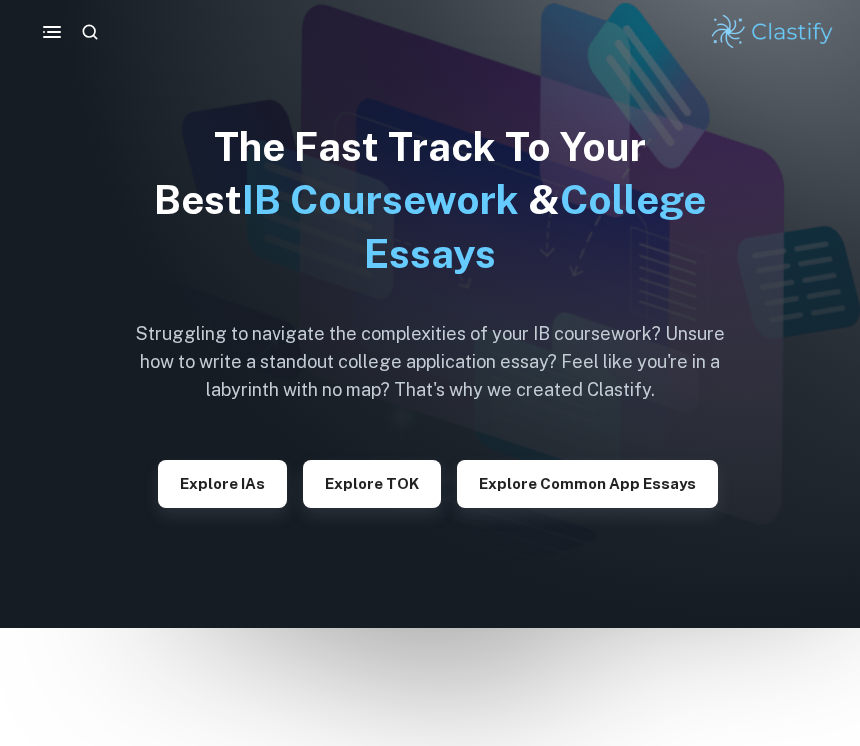 click on "Explore TOK" at bounding box center [372, 484] 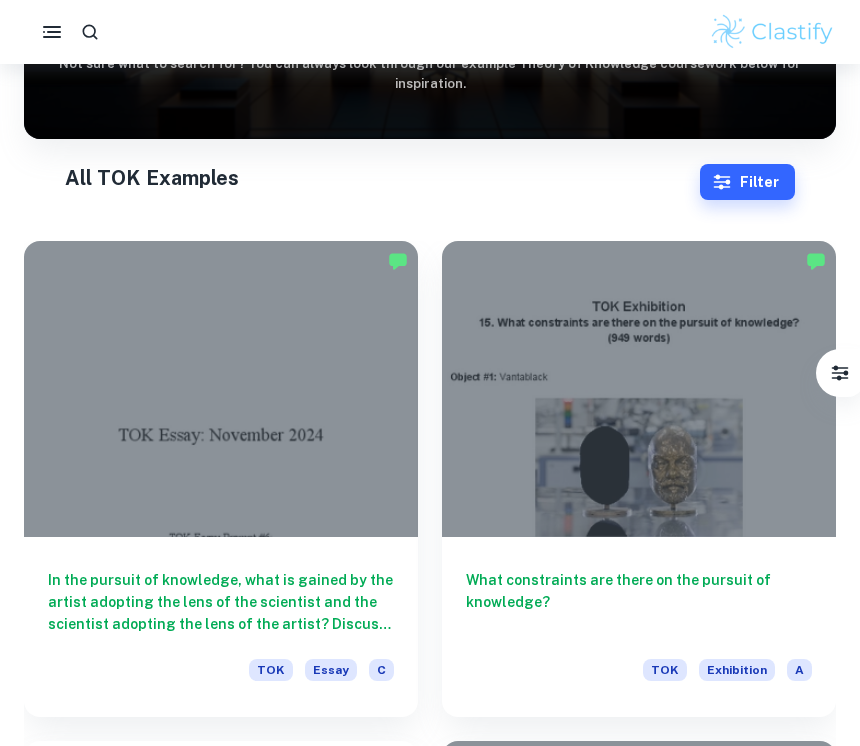scroll, scrollTop: 303, scrollLeft: 0, axis: vertical 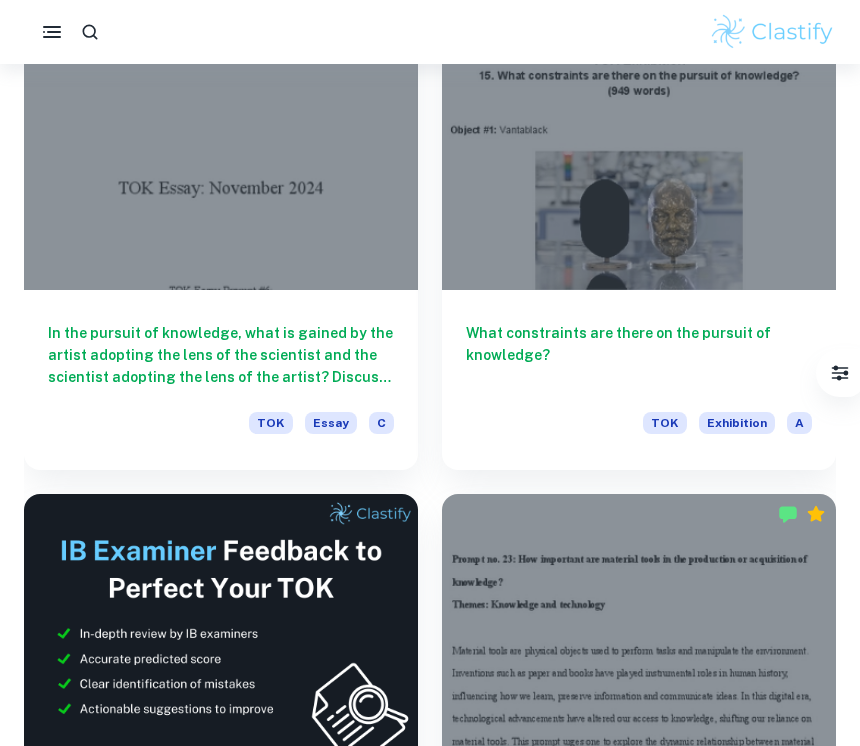 click on "In the pursuit of knowledge, what is gained by the artist adopting the lens of the scientist and the scientist adopting the lens of the artist? Discuss with reference to the arts and the natural sciences." at bounding box center [221, 355] 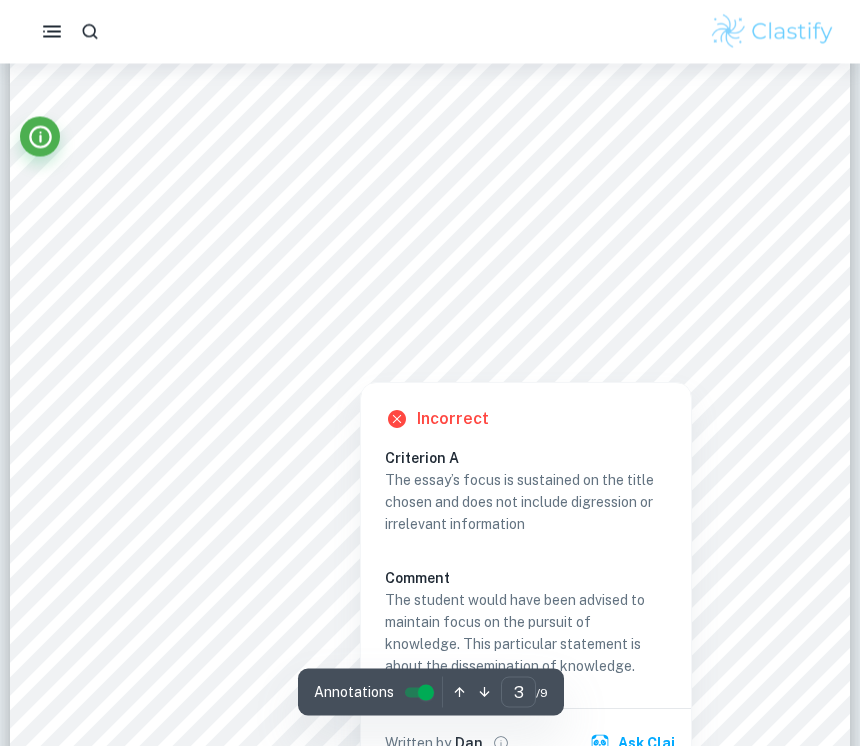 scroll, scrollTop: 2634, scrollLeft: 0, axis: vertical 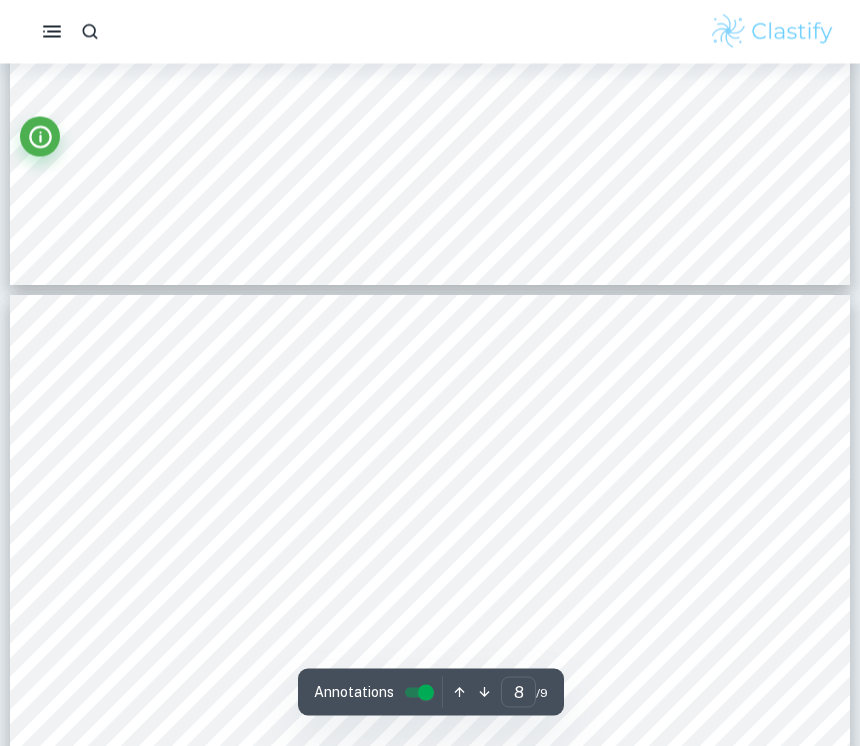 type on "7" 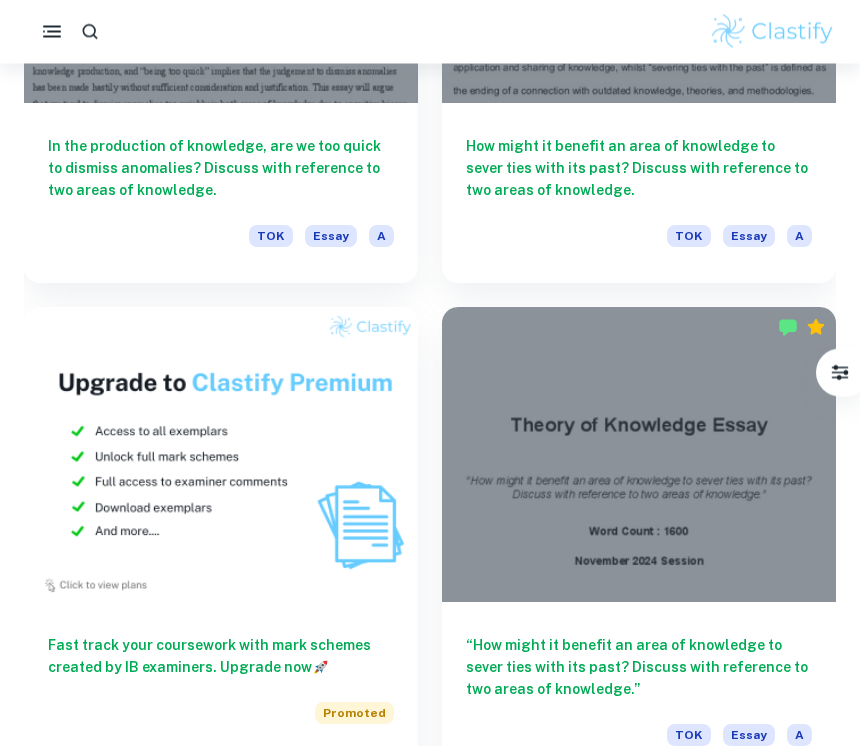 scroll, scrollTop: 1735, scrollLeft: 0, axis: vertical 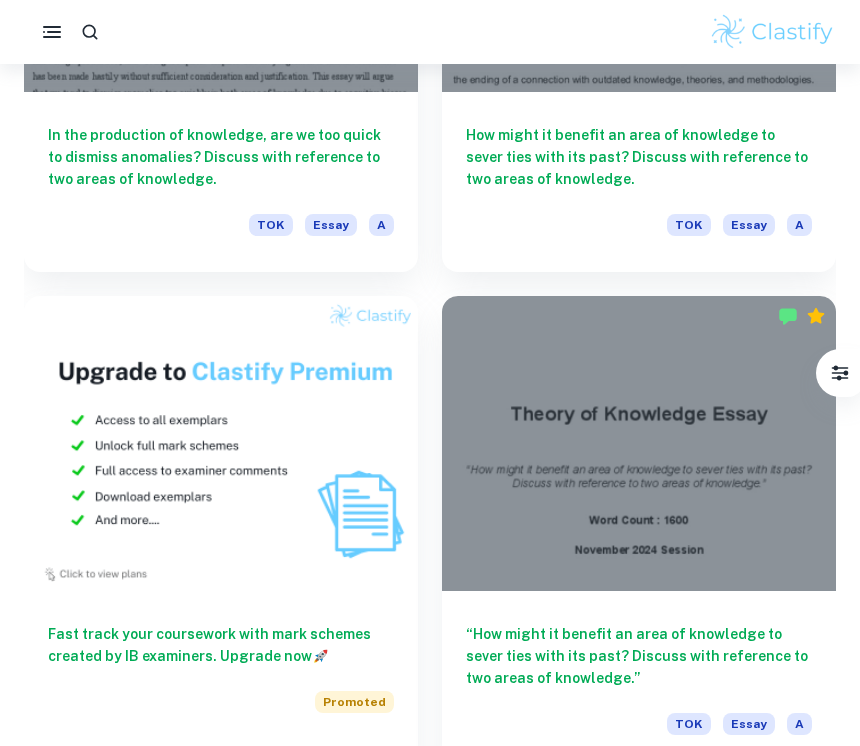 click on "“How might it benefit an area of knowledge to sever ties with its past? Discuss with reference to two areas of knowledge.”" at bounding box center [639, 656] 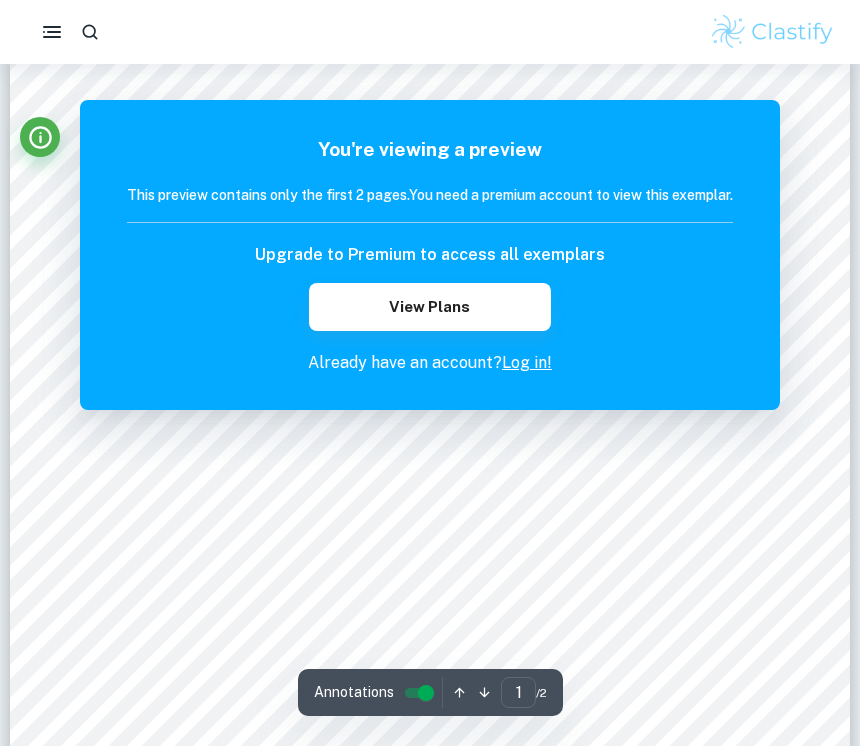 scroll, scrollTop: 0, scrollLeft: 0, axis: both 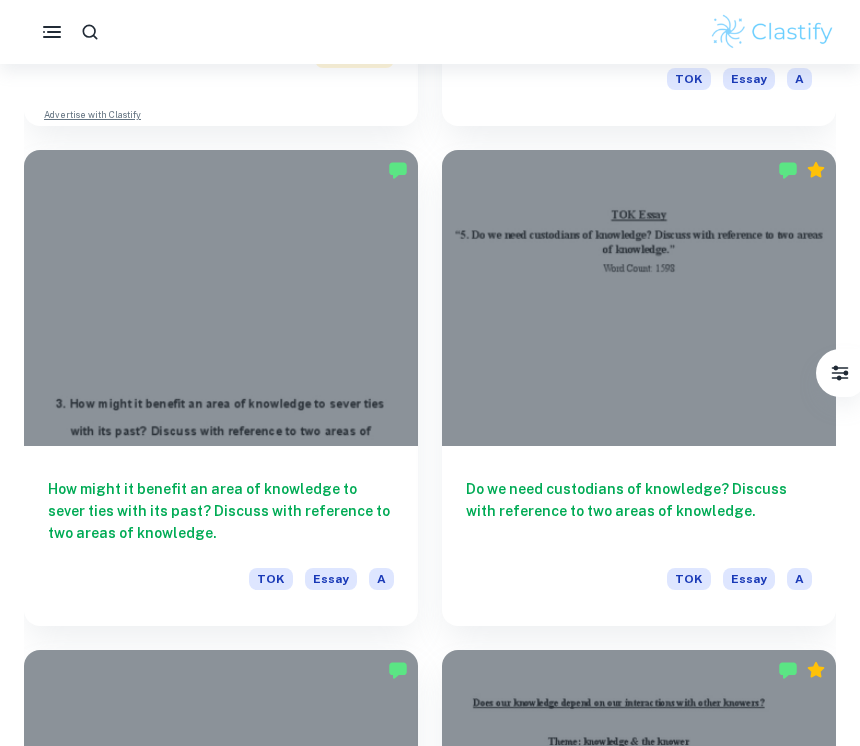 click on "TOK Essay A" at bounding box center (221, 585) 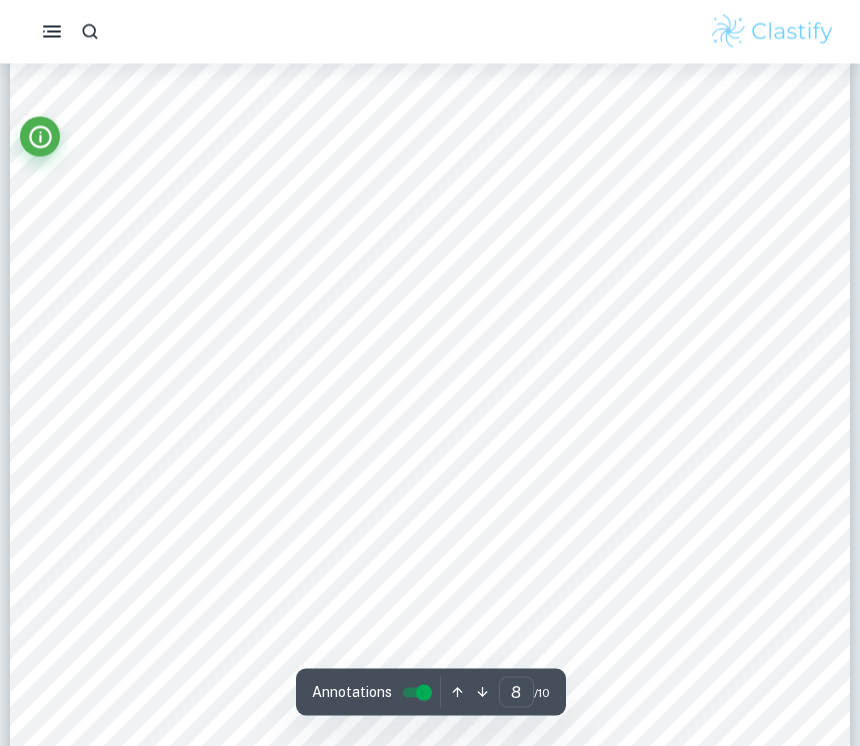 scroll, scrollTop: 8158, scrollLeft: 0, axis: vertical 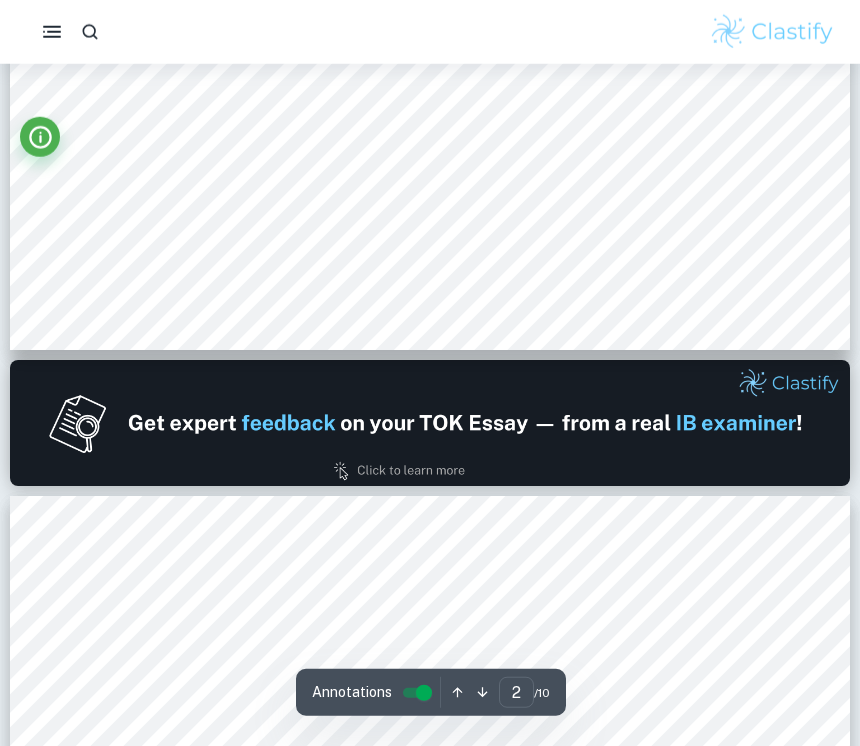 type on "1" 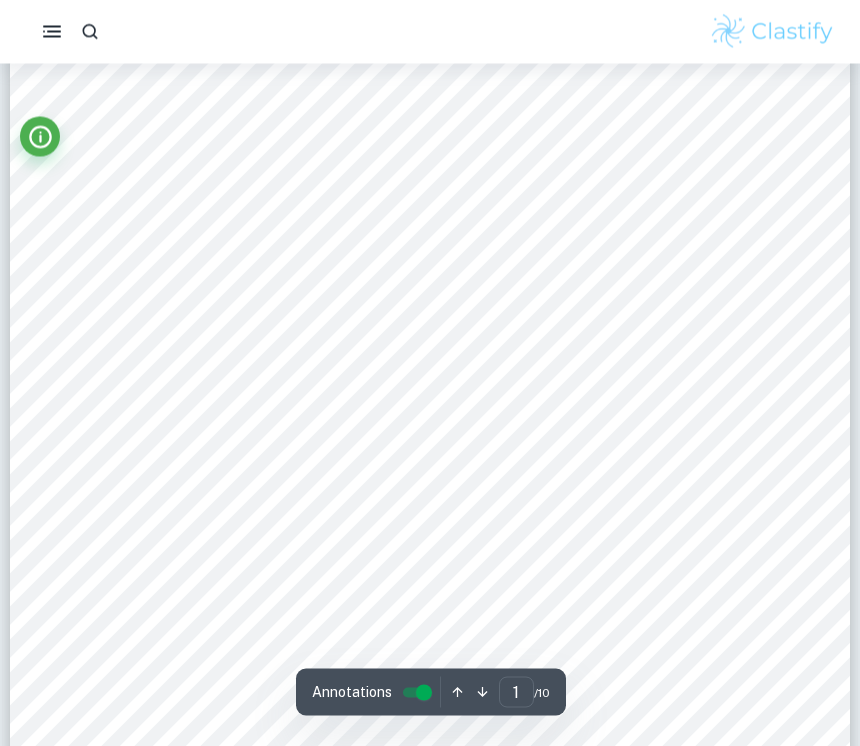 scroll, scrollTop: 0, scrollLeft: 0, axis: both 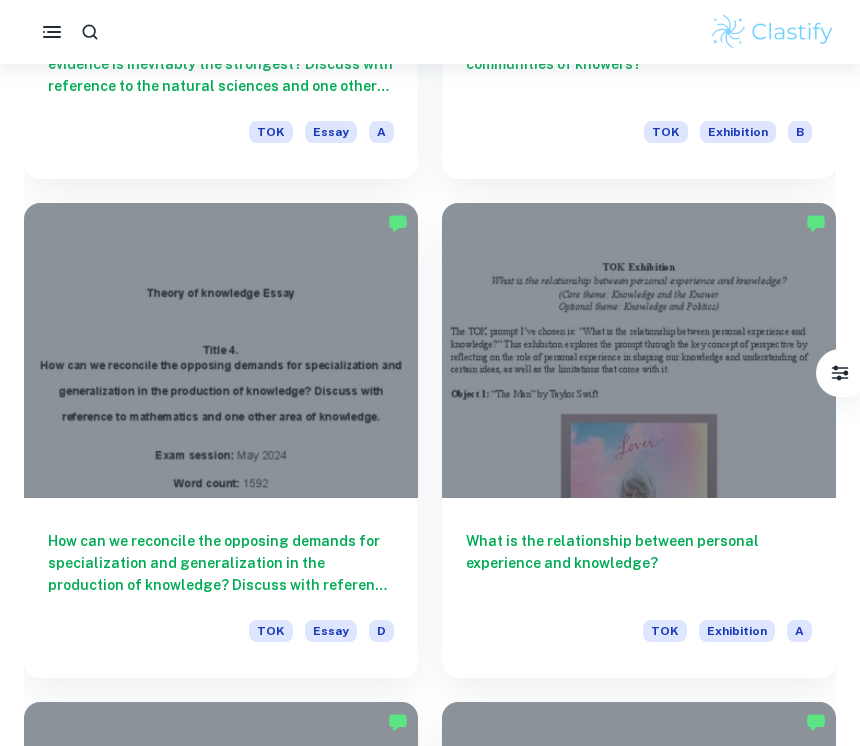 click at bounding box center (639, 351) 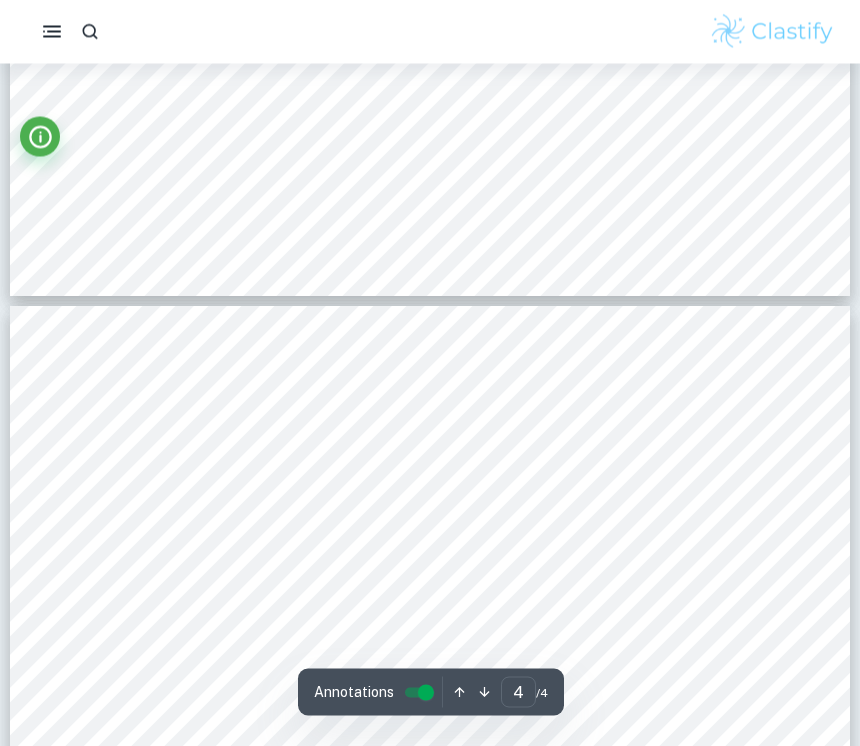 scroll, scrollTop: 3341, scrollLeft: 0, axis: vertical 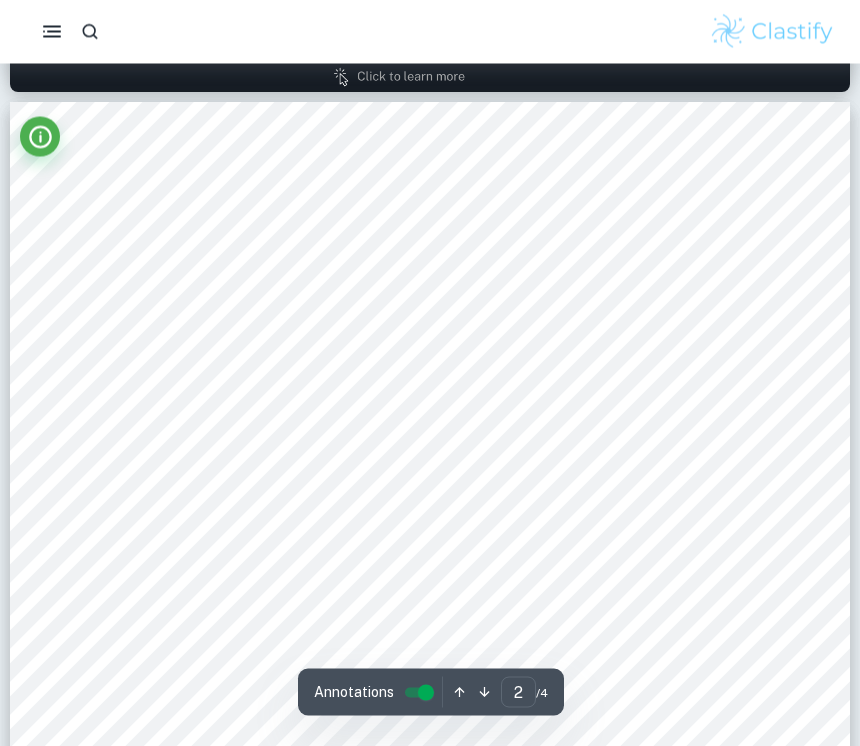 type on "1" 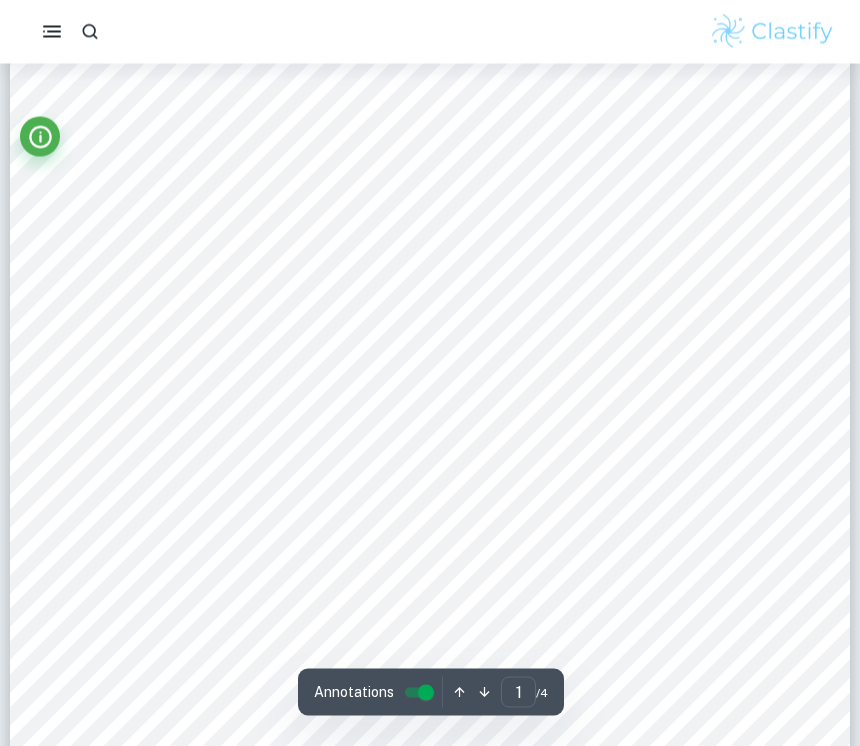 scroll, scrollTop: 0, scrollLeft: 0, axis: both 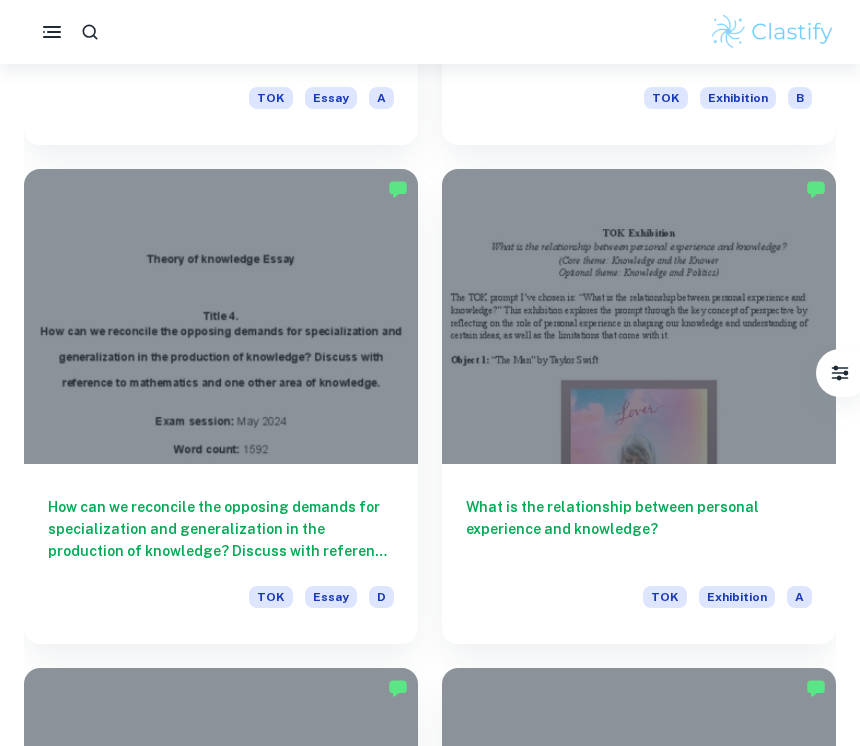 click on "What is the relationship between personal experience and knowledge? TOK Exhibition A" at bounding box center [639, 554] 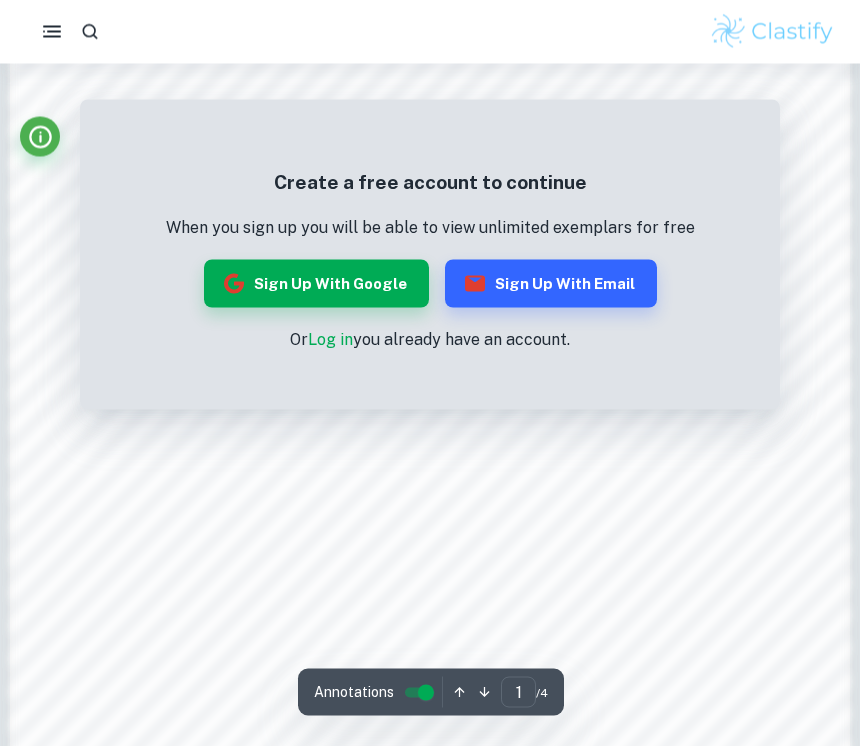 scroll, scrollTop: 1626, scrollLeft: 0, axis: vertical 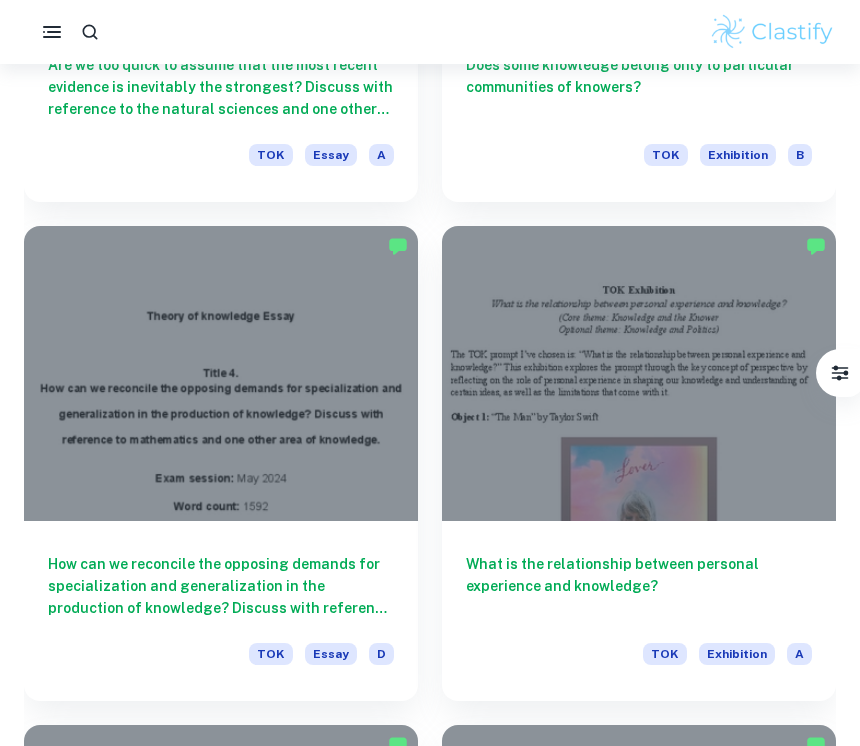 click at bounding box center [639, 374] 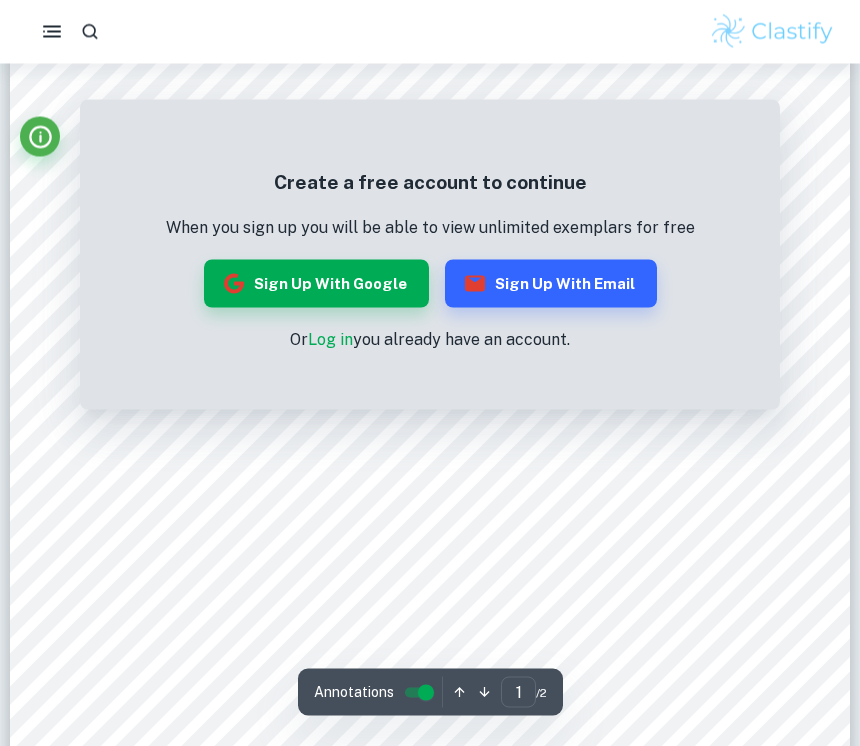 scroll, scrollTop: 0, scrollLeft: 0, axis: both 